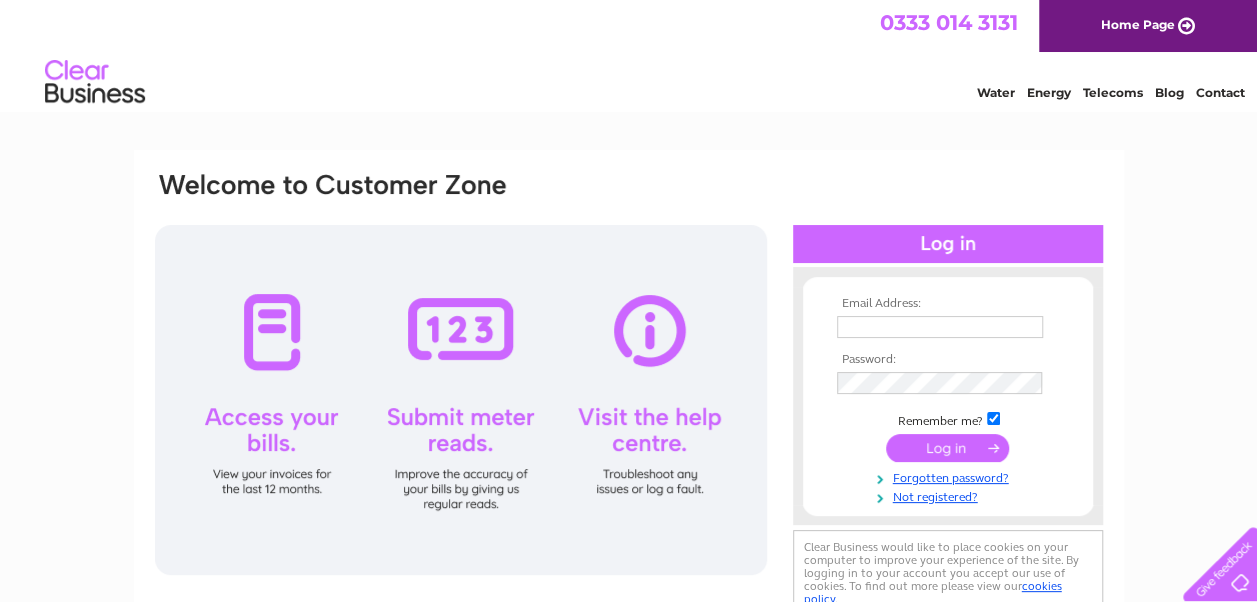 scroll, scrollTop: 0, scrollLeft: 0, axis: both 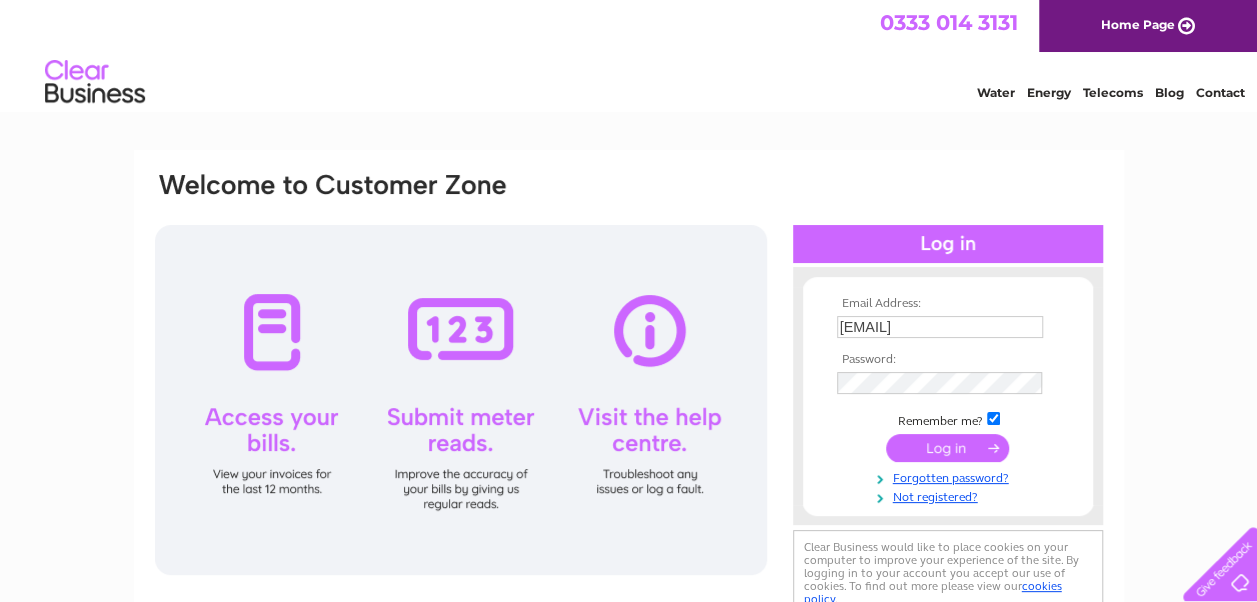 click at bounding box center [947, 448] 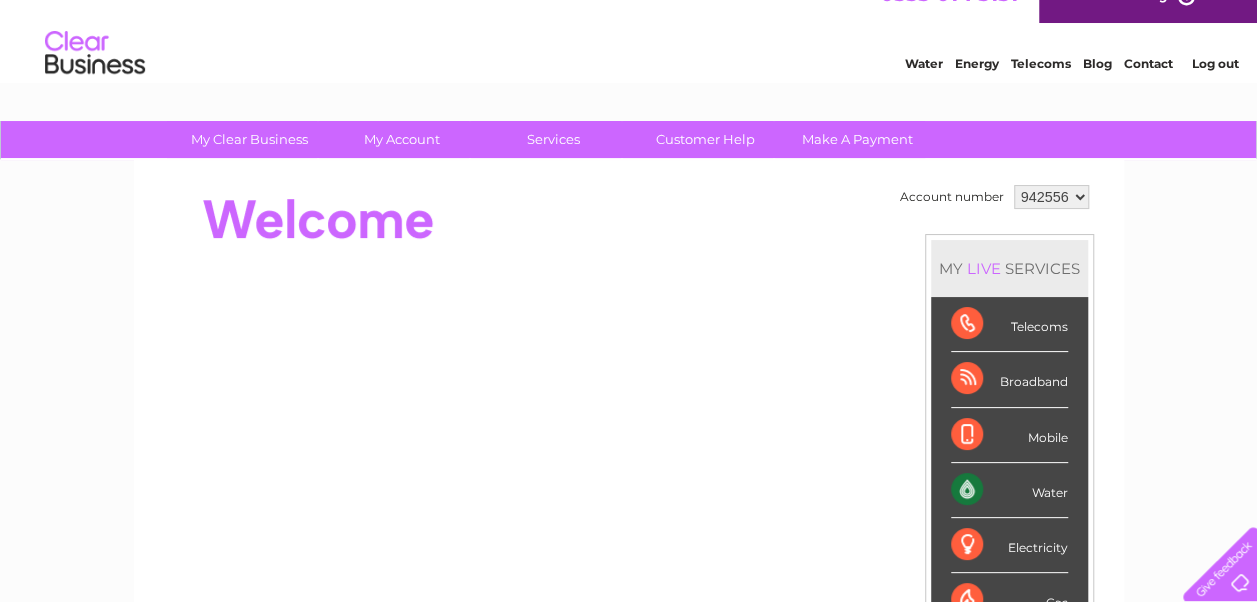 scroll, scrollTop: 0, scrollLeft: 0, axis: both 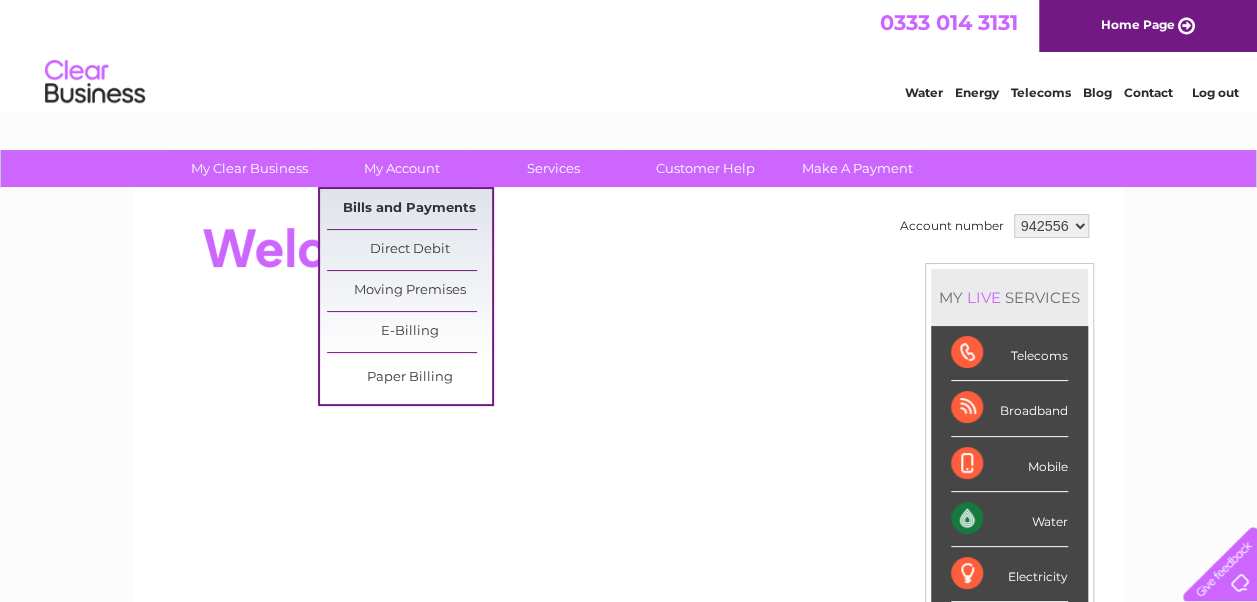 click on "Bills and Payments" at bounding box center [409, 209] 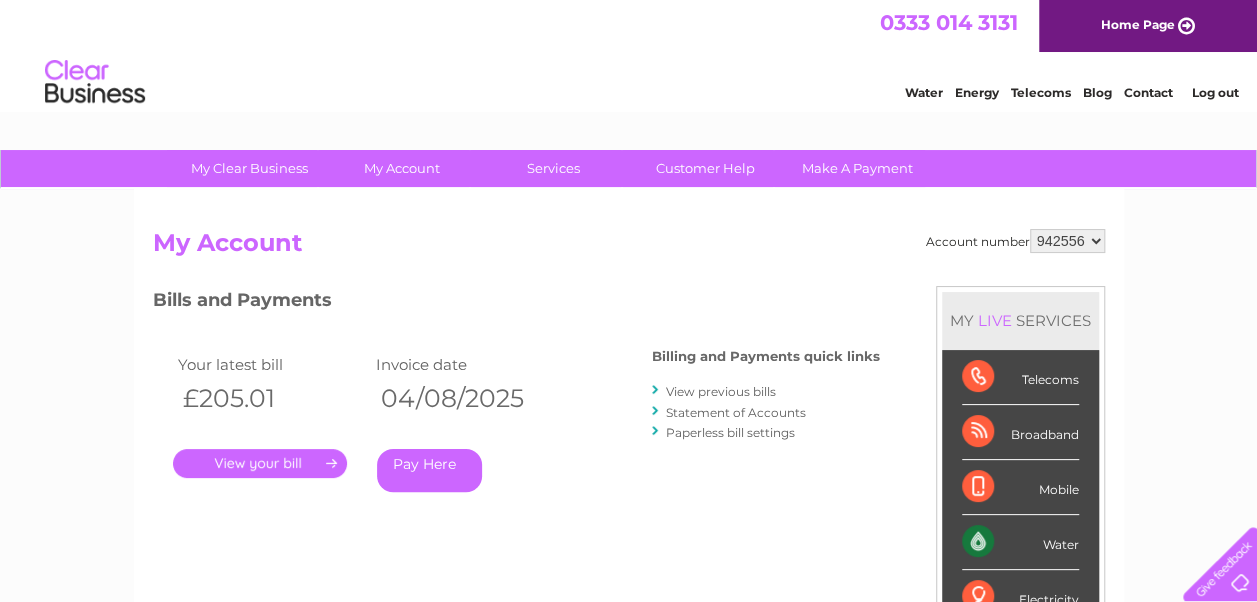 scroll, scrollTop: 0, scrollLeft: 0, axis: both 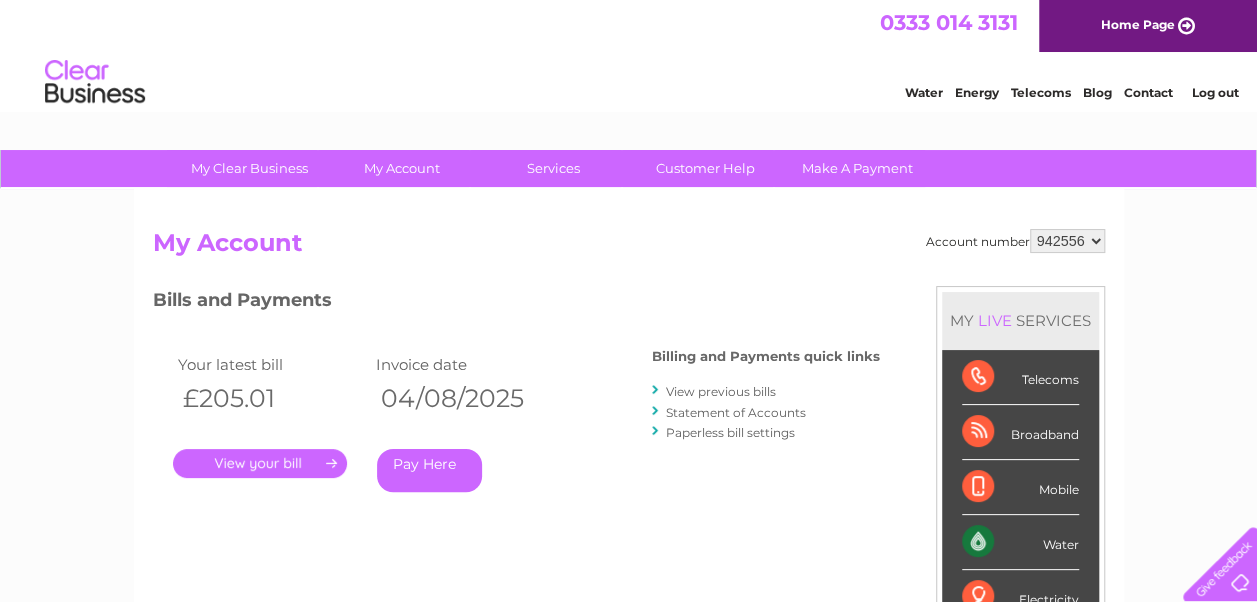 click on "." at bounding box center [260, 463] 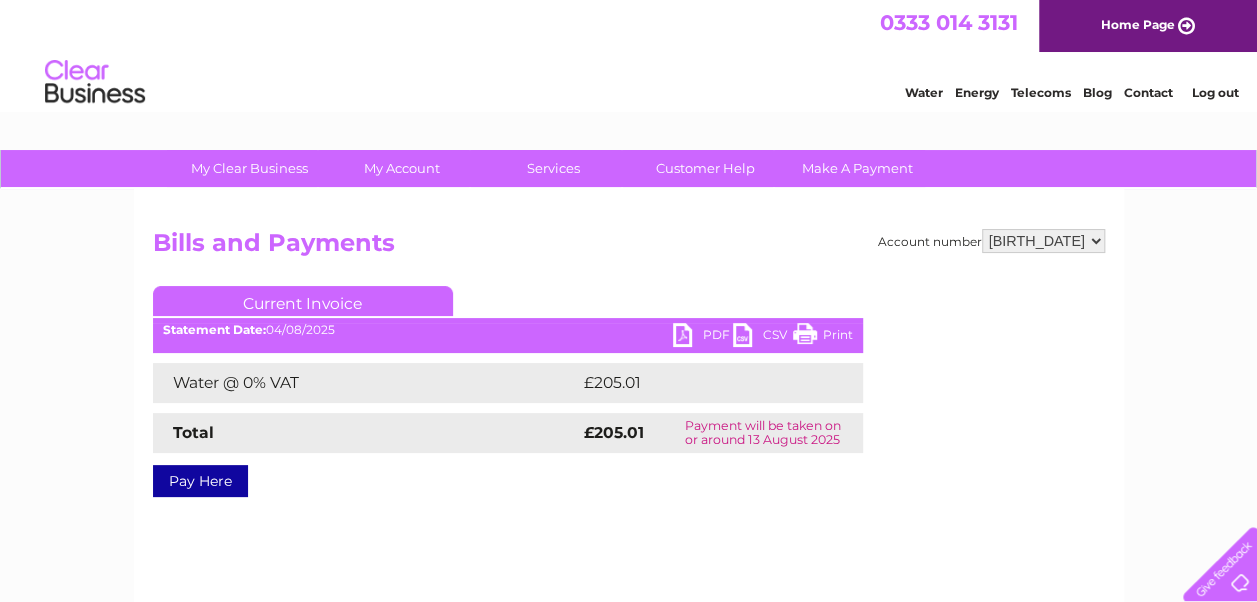 scroll, scrollTop: 0, scrollLeft: 0, axis: both 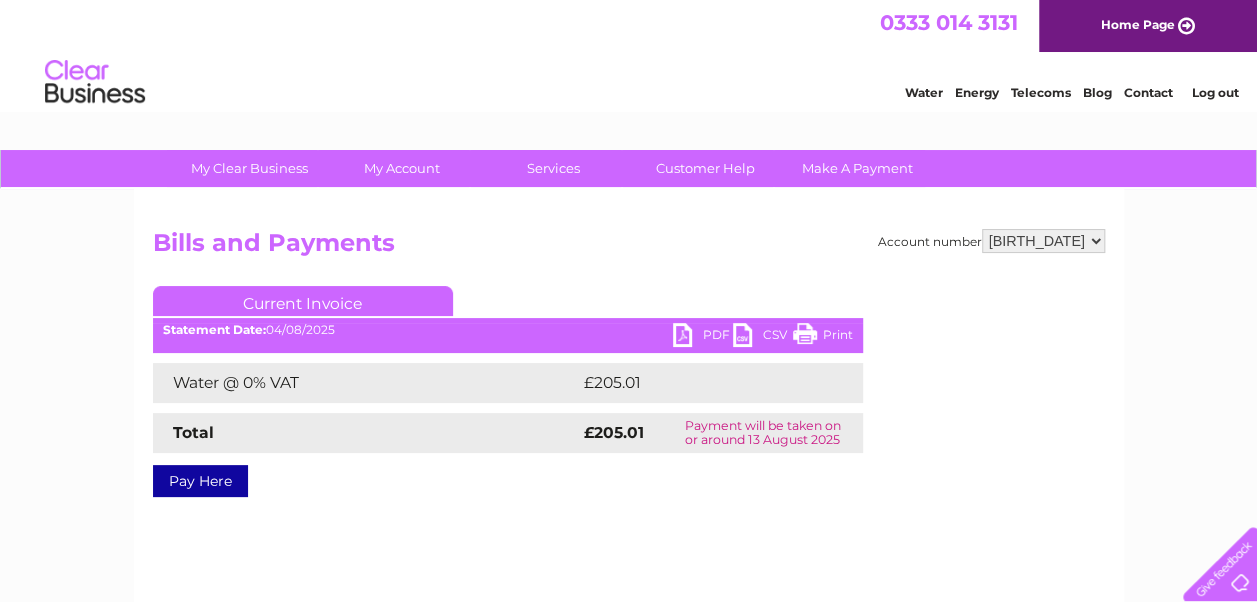 click on "PDF" at bounding box center (703, 337) 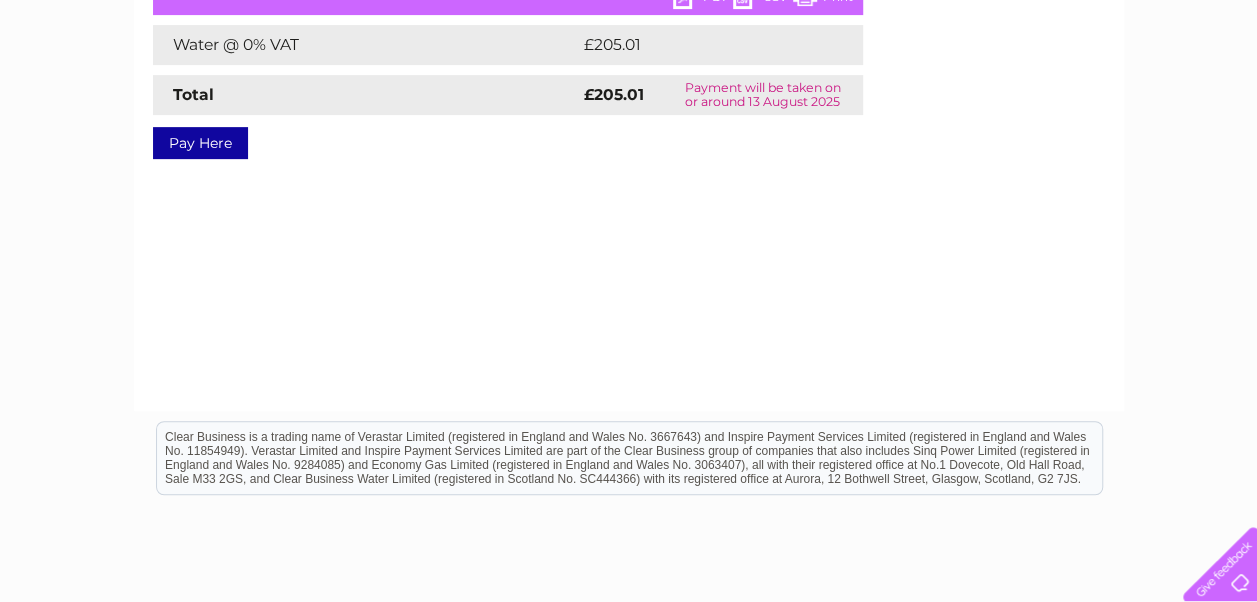 scroll, scrollTop: 0, scrollLeft: 0, axis: both 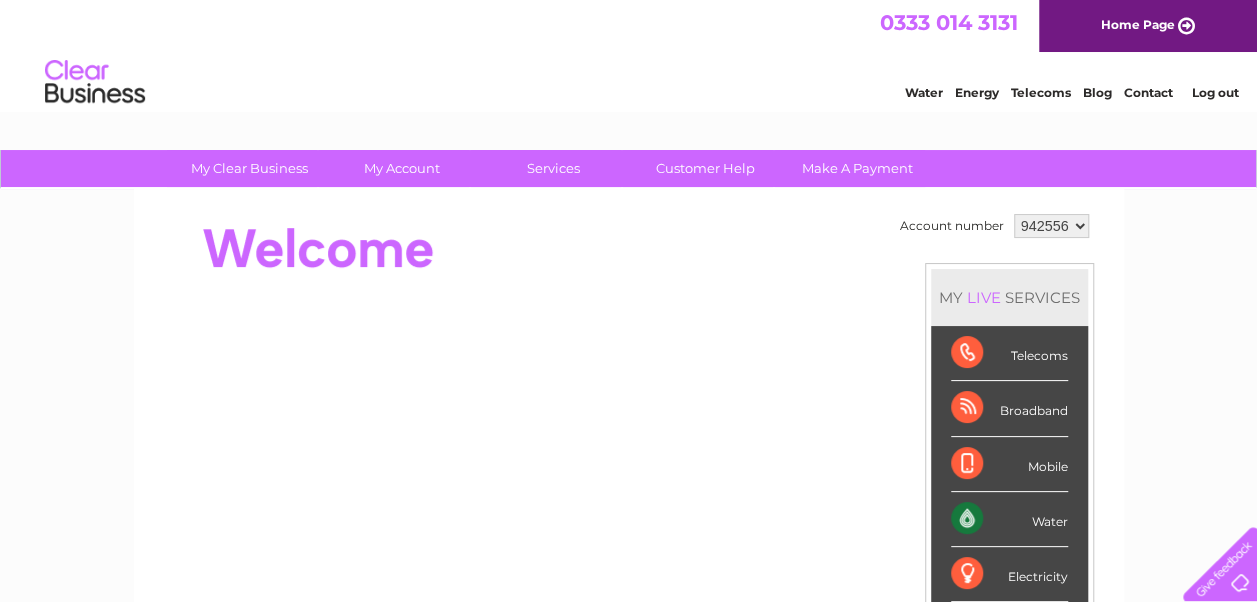 click on "942556
970131" at bounding box center (1051, 226) 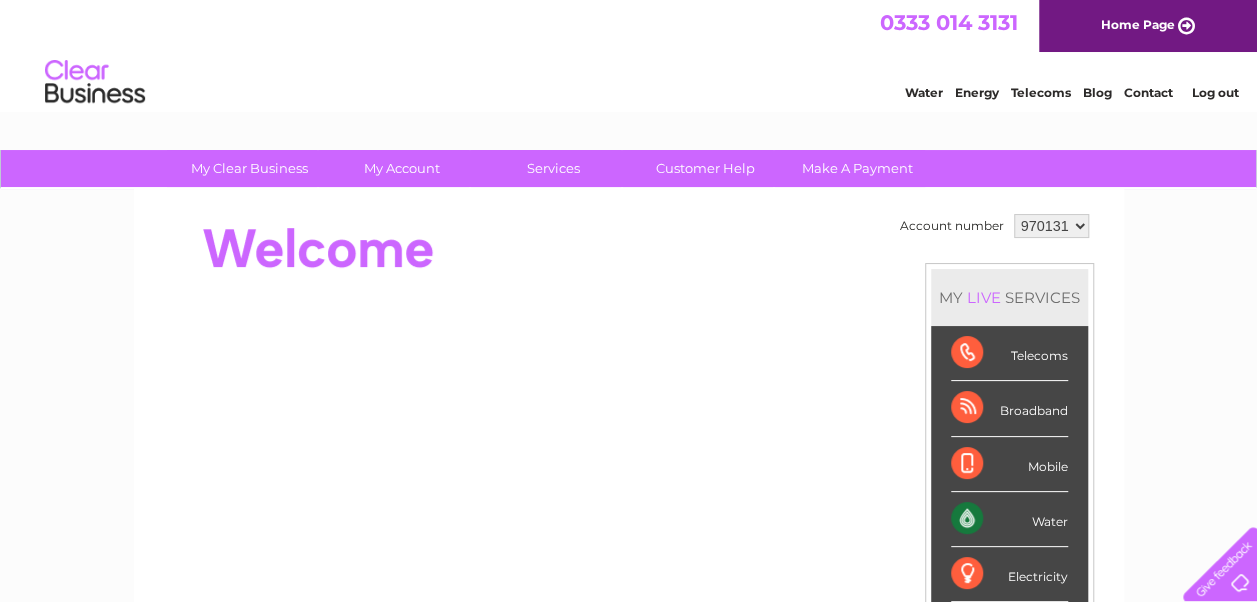 click on "942556
970131" at bounding box center [1051, 226] 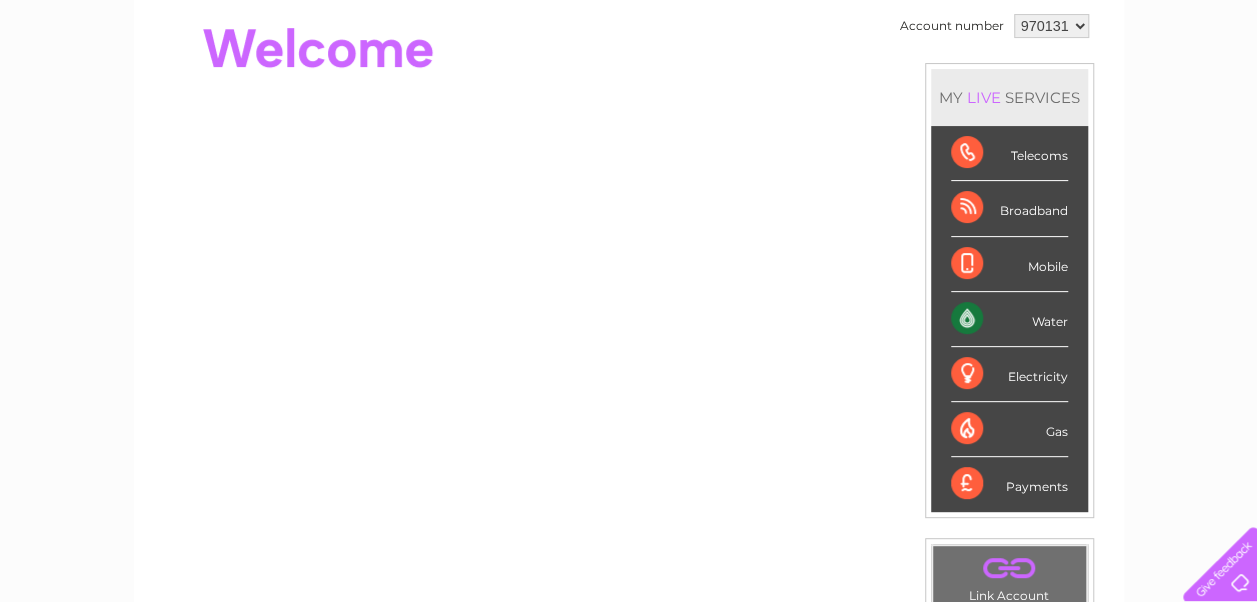 scroll, scrollTop: 0, scrollLeft: 0, axis: both 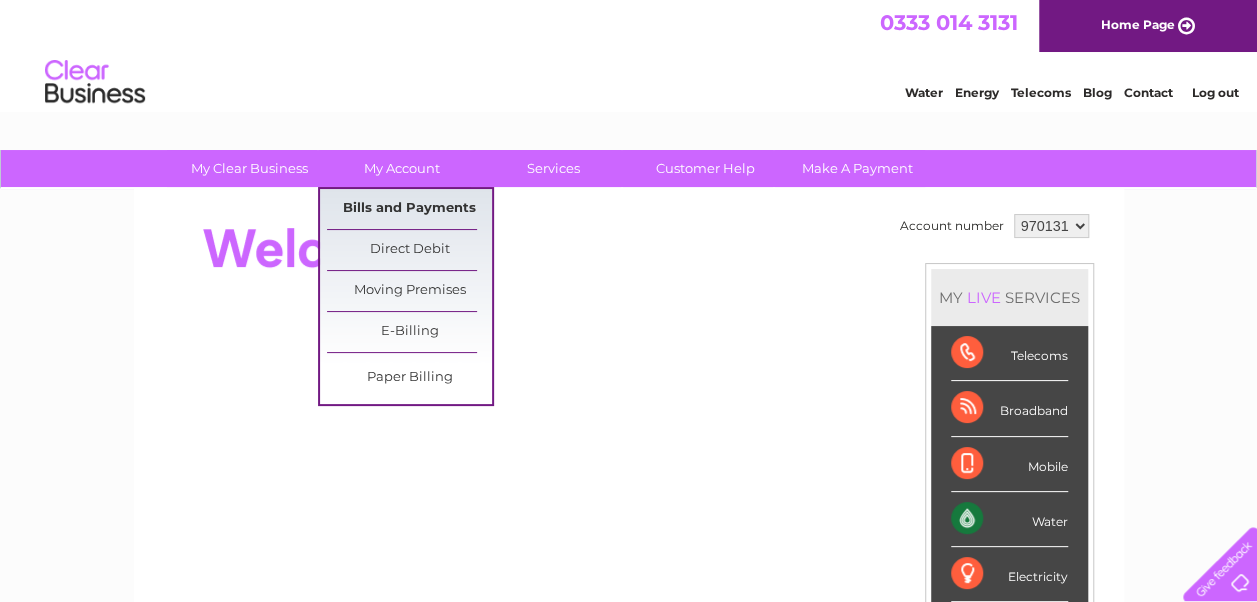 click on "Bills and Payments" at bounding box center [409, 209] 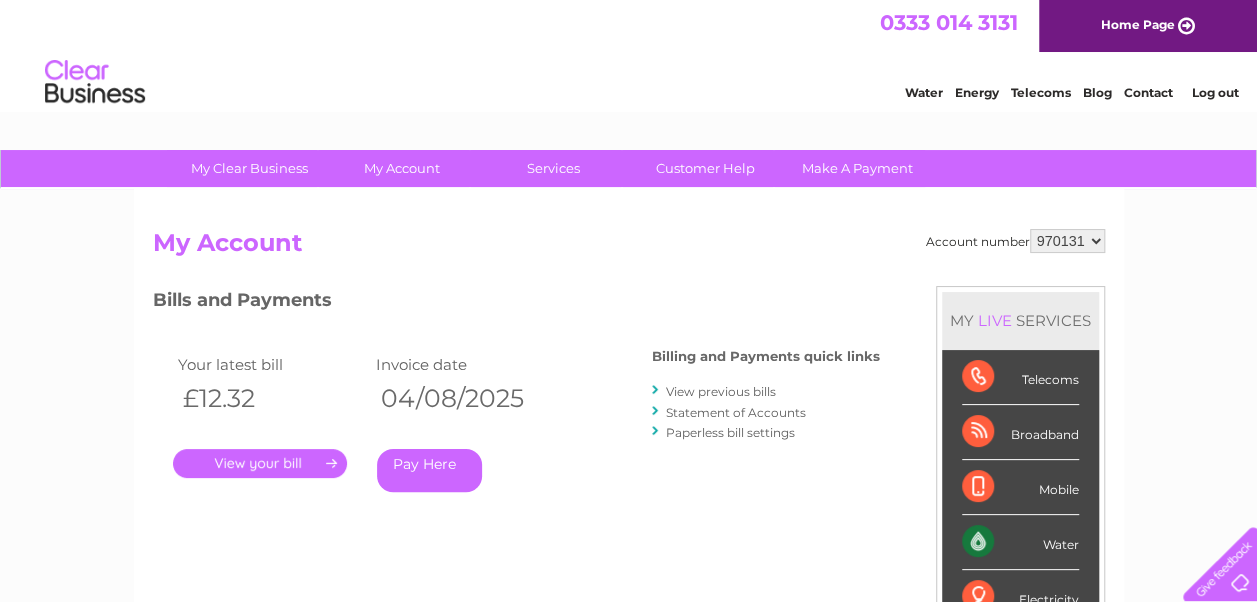 scroll, scrollTop: 0, scrollLeft: 0, axis: both 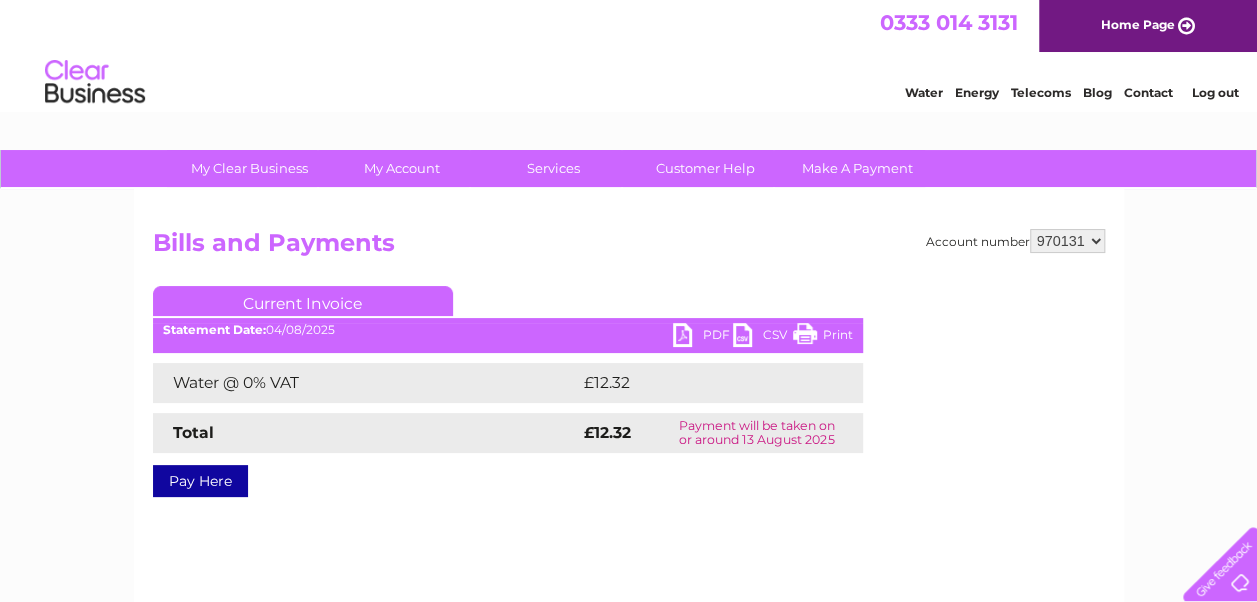 click on "PDF" at bounding box center [703, 337] 